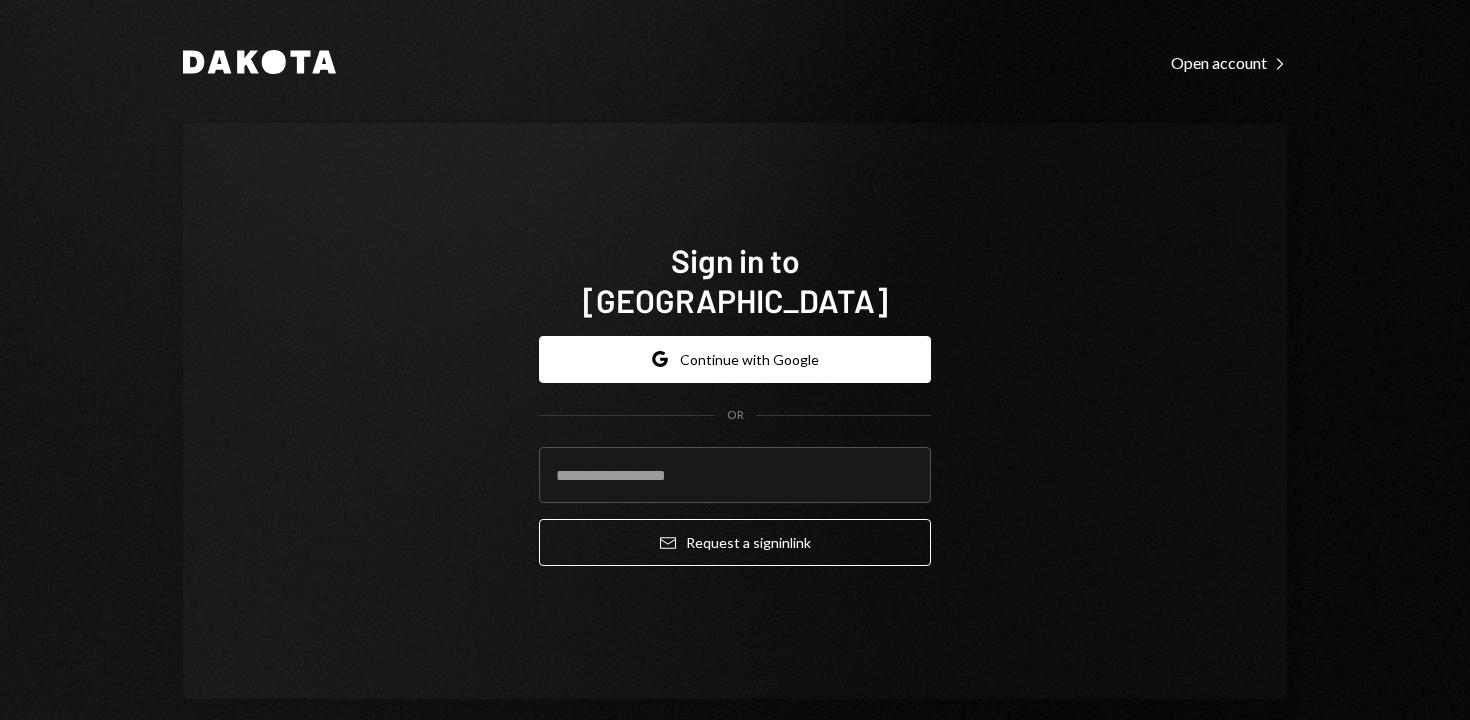 scroll, scrollTop: 0, scrollLeft: 0, axis: both 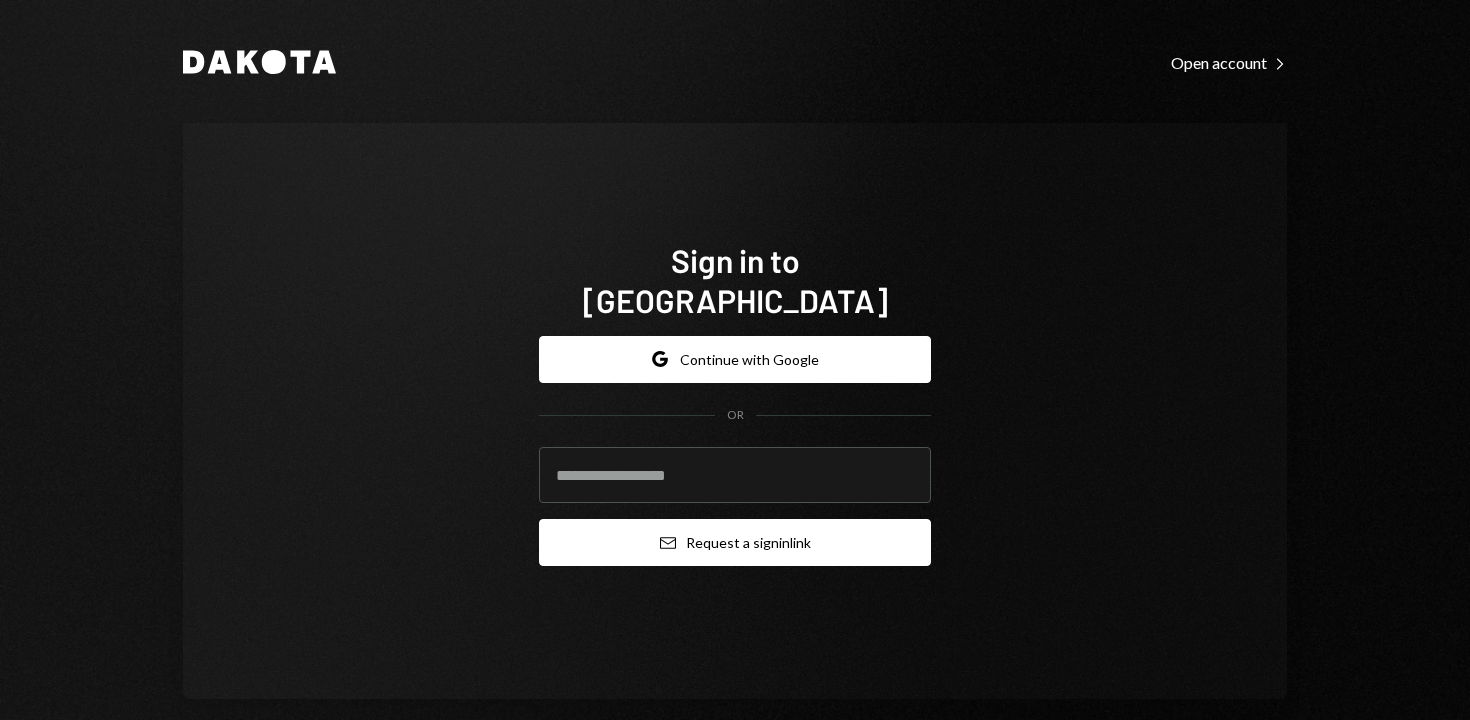 type on "**********" 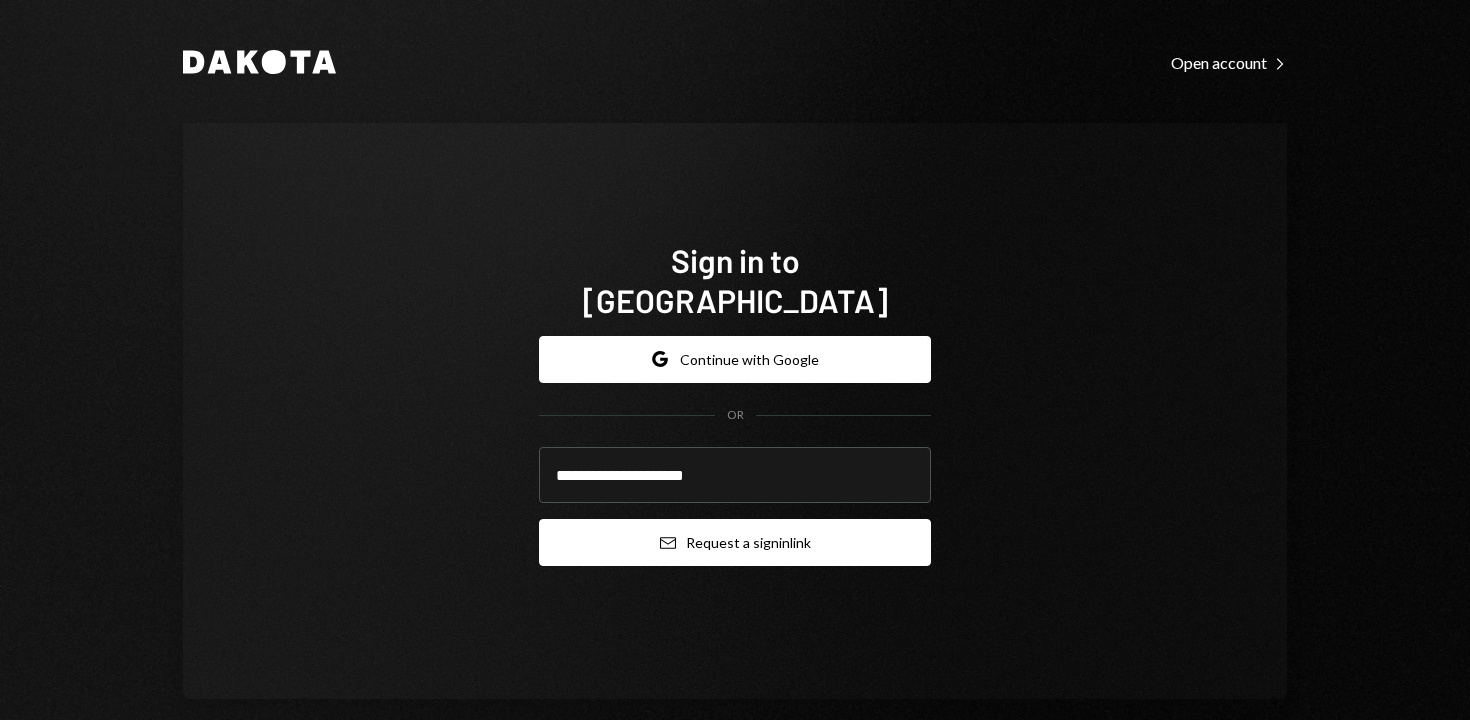 click on "Email Request a sign  in  link" at bounding box center [735, 542] 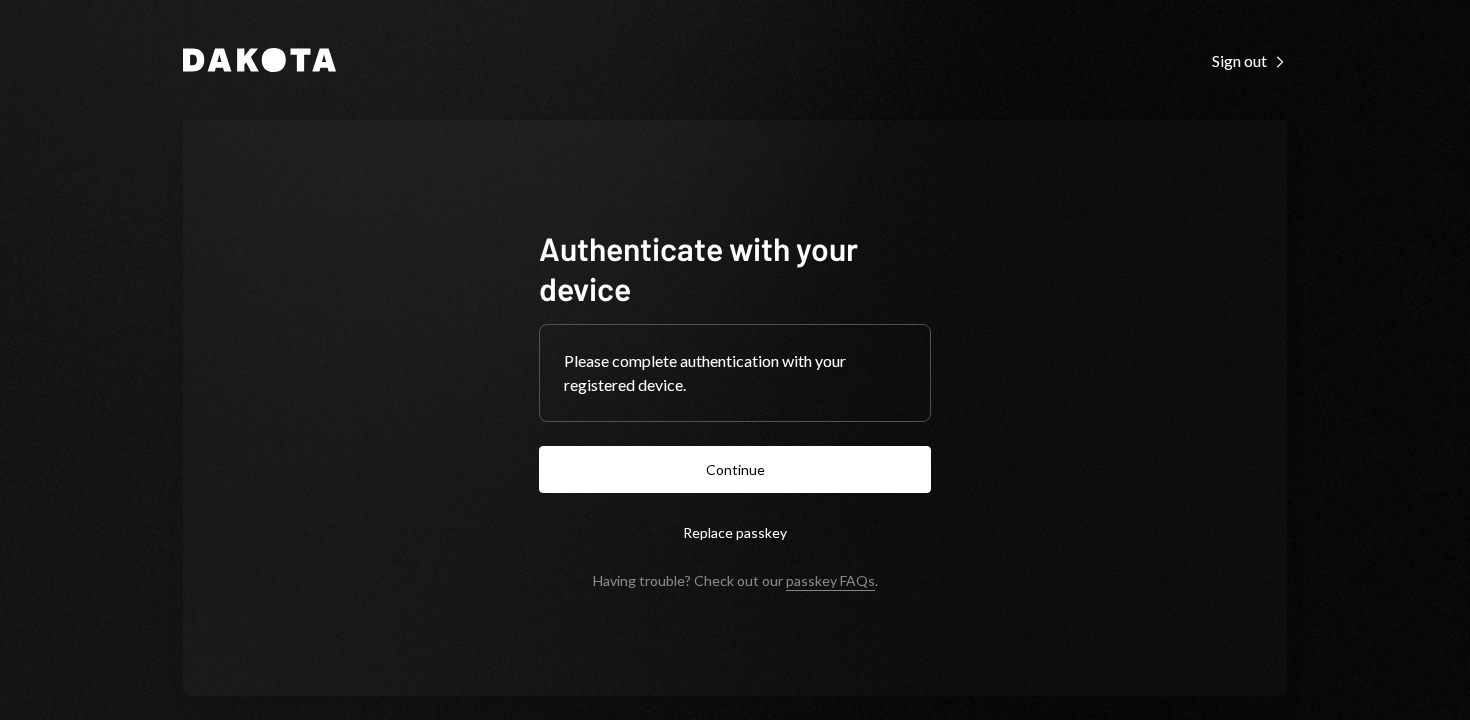 scroll, scrollTop: 0, scrollLeft: 0, axis: both 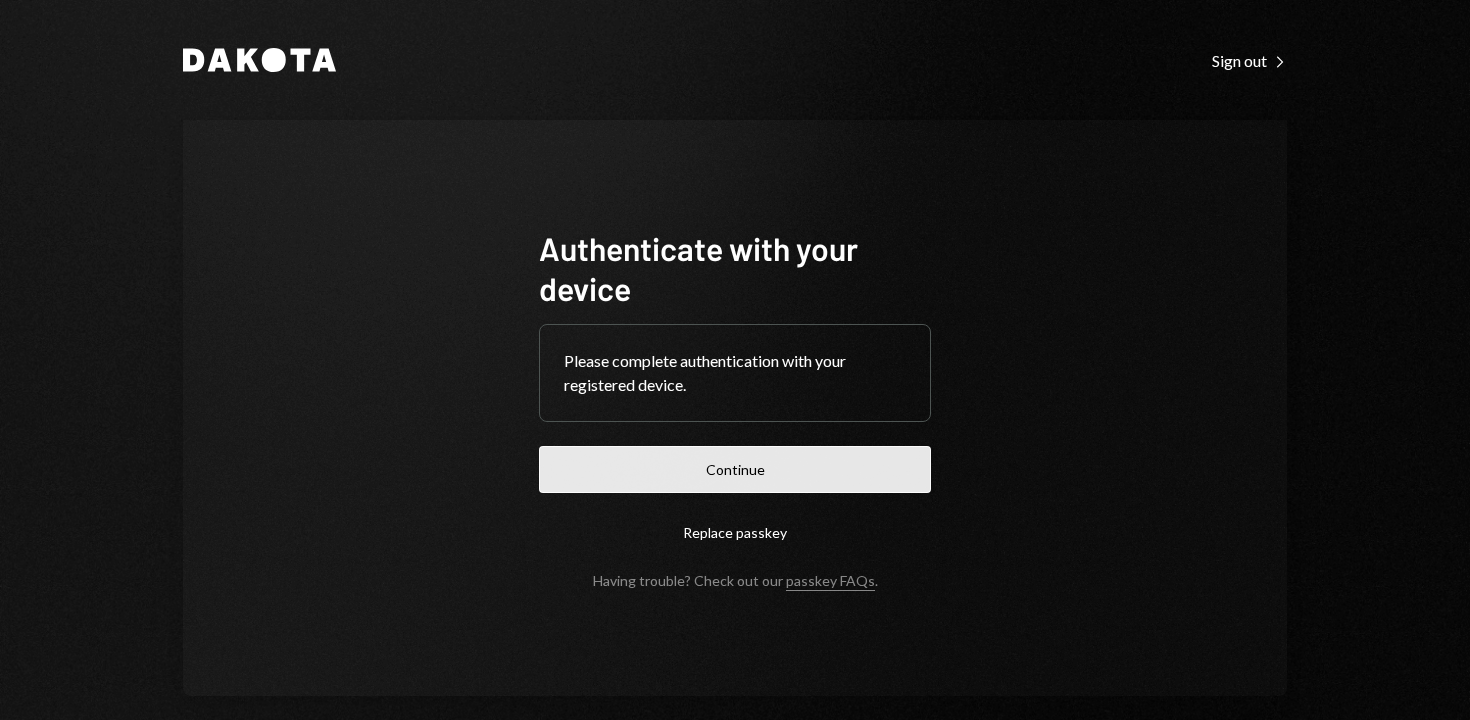 click on "Continue" at bounding box center [735, 469] 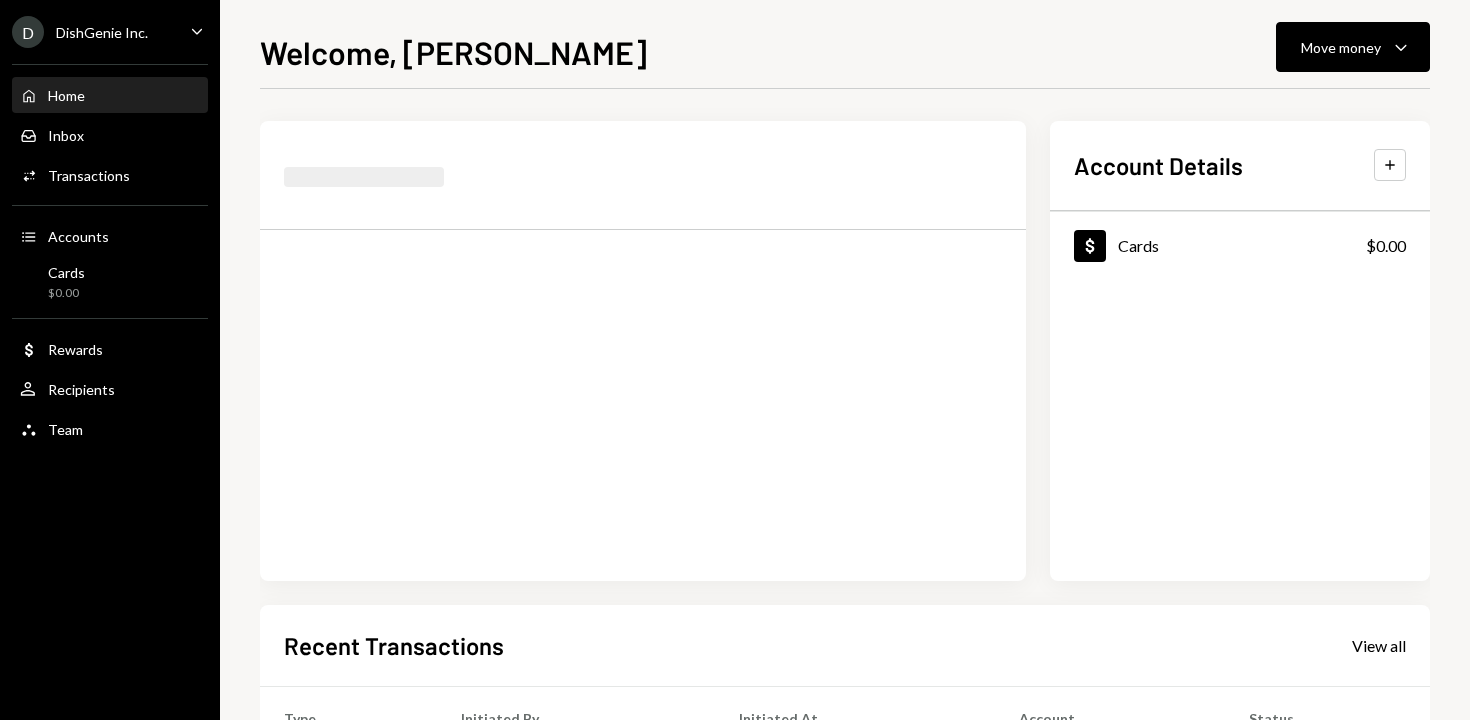 scroll, scrollTop: 0, scrollLeft: 0, axis: both 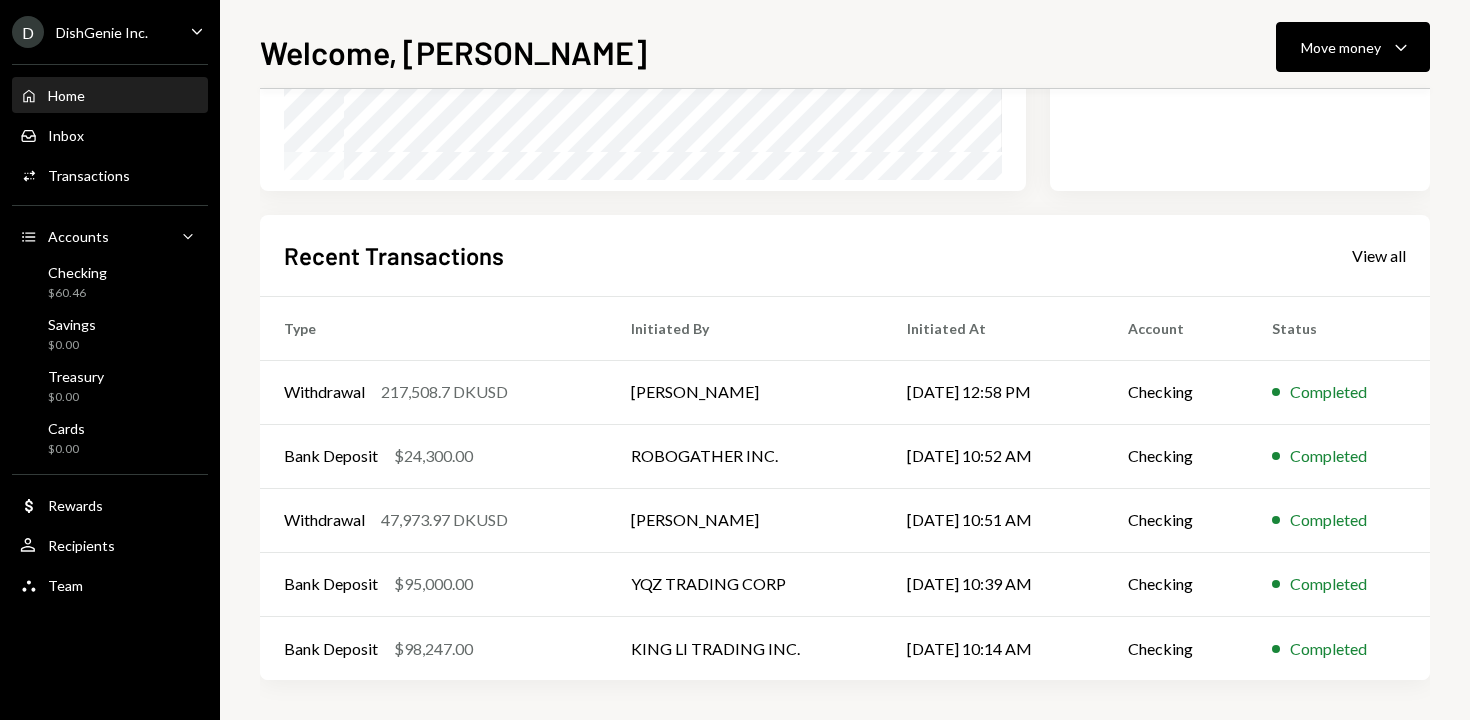 click on "Recent Transactions View all" at bounding box center [845, 255] 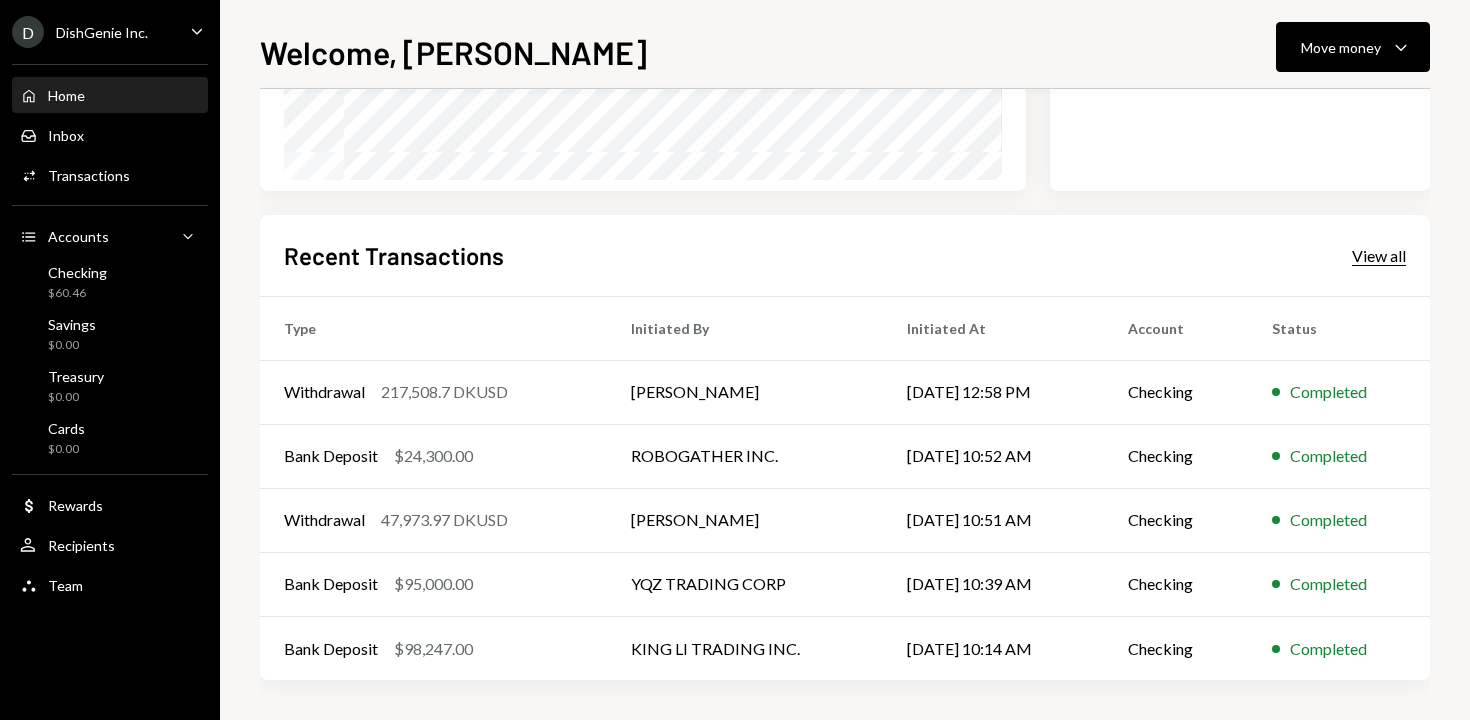 click on "View all" at bounding box center [1379, 256] 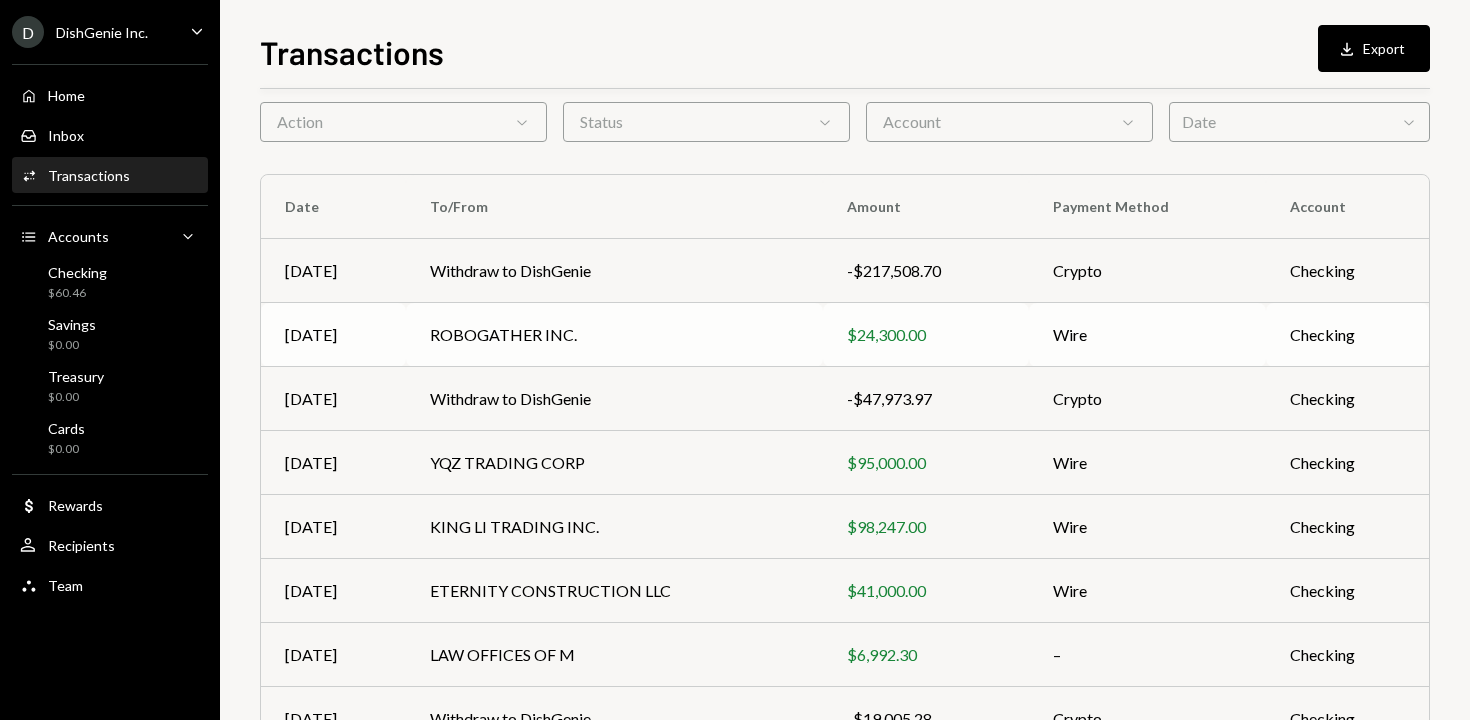 scroll, scrollTop: 83, scrollLeft: 0, axis: vertical 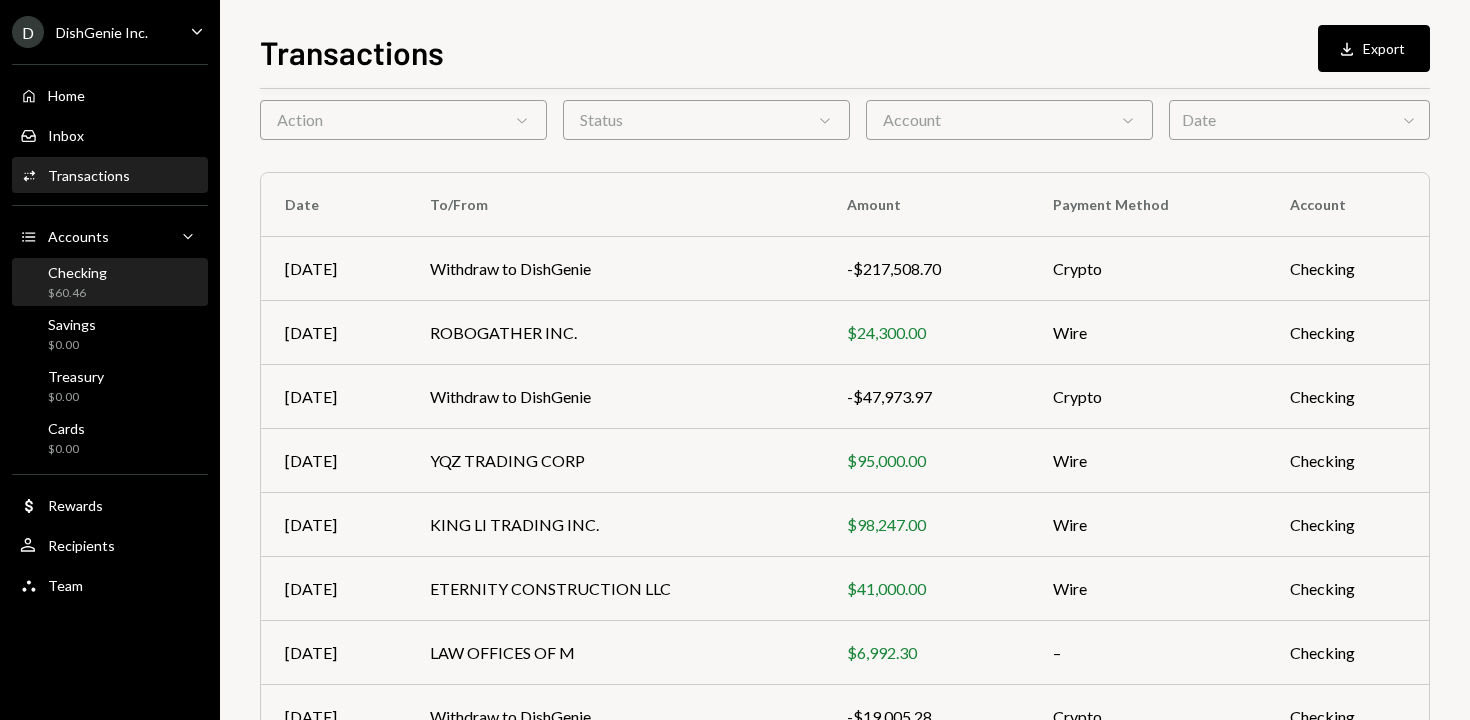 click on "Checking $60.46" at bounding box center [110, 283] 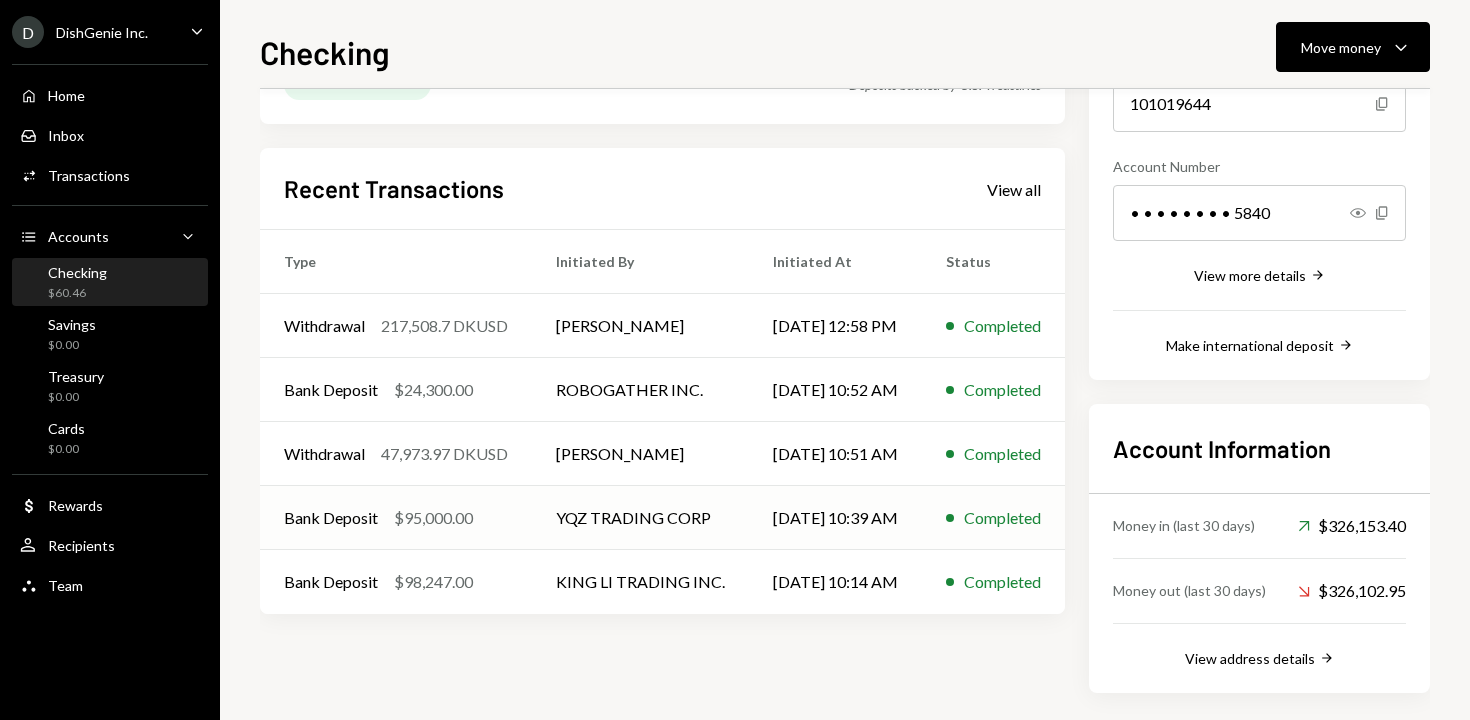 scroll, scrollTop: 263, scrollLeft: 0, axis: vertical 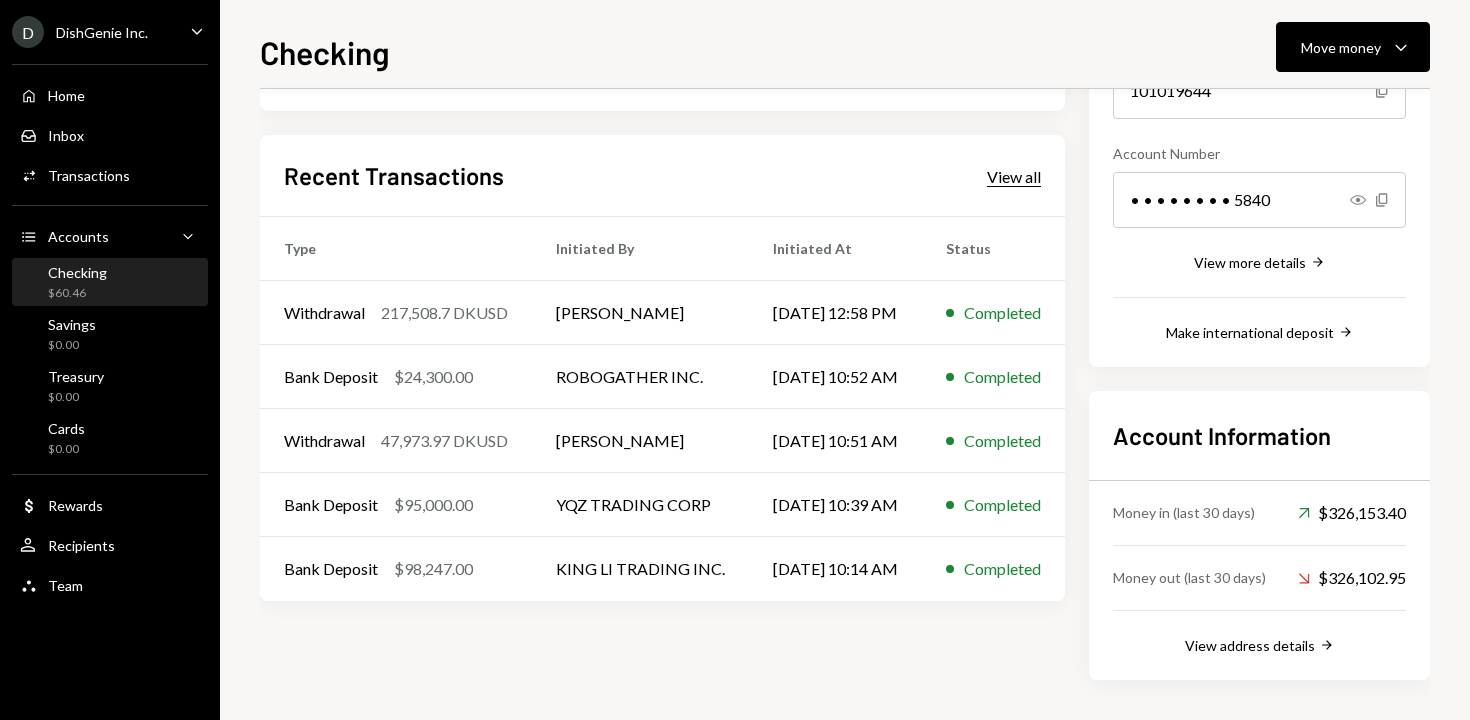 click on "View all" at bounding box center (1014, 177) 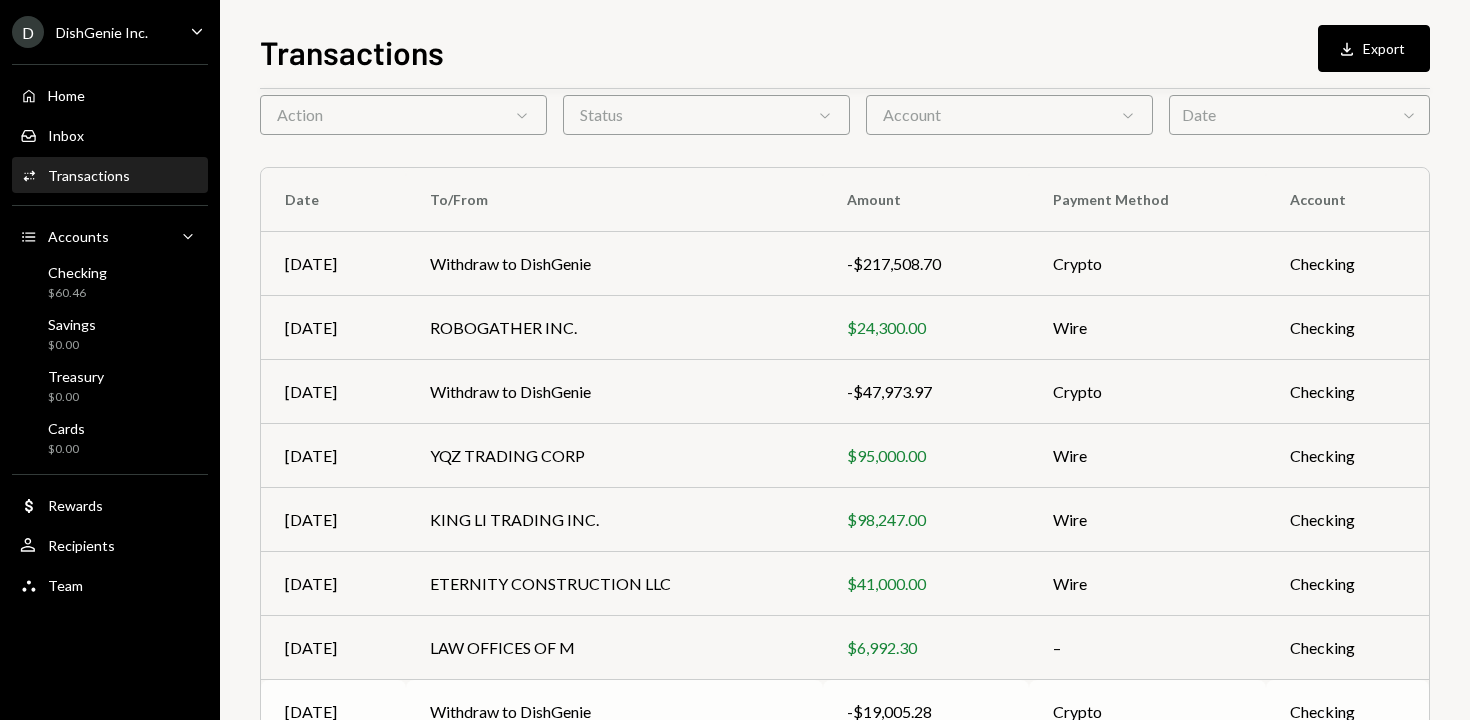 scroll, scrollTop: 89, scrollLeft: 0, axis: vertical 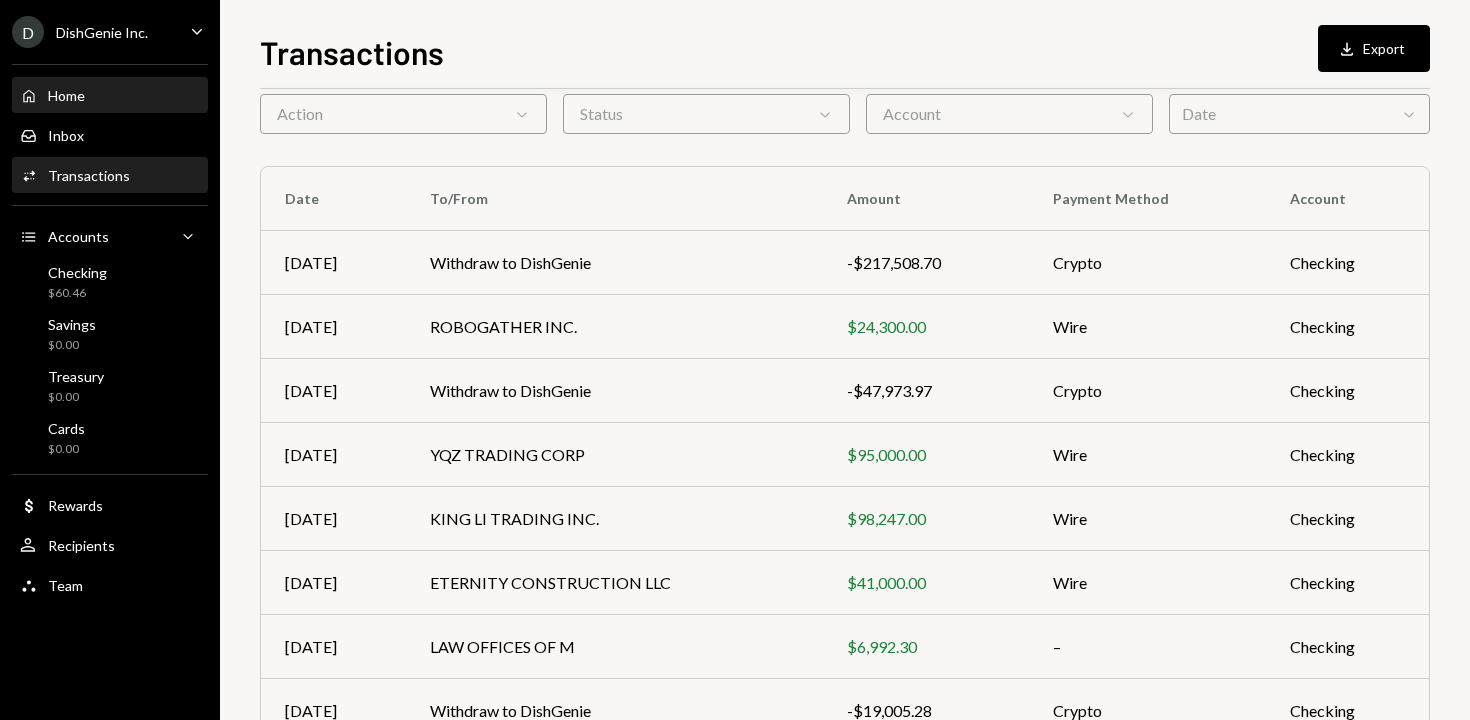 click on "Home Home" at bounding box center [110, 96] 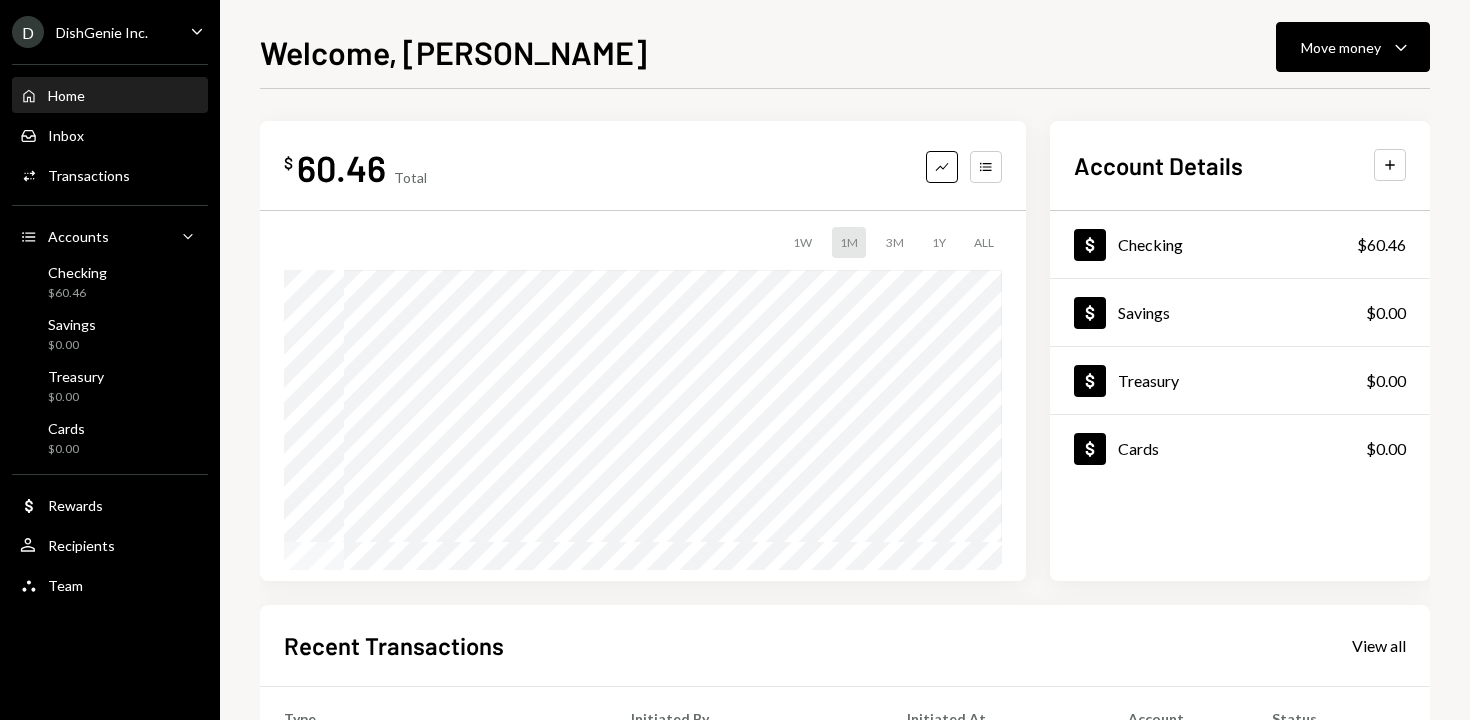 click on "Home Home Inbox Inbox Activities Transactions Accounts Accounts Caret Down Checking $60.46 Savings $0.00 Treasury $0.00 Cards $0.00 Dollar Rewards User Recipients Team Team" at bounding box center [110, 329] 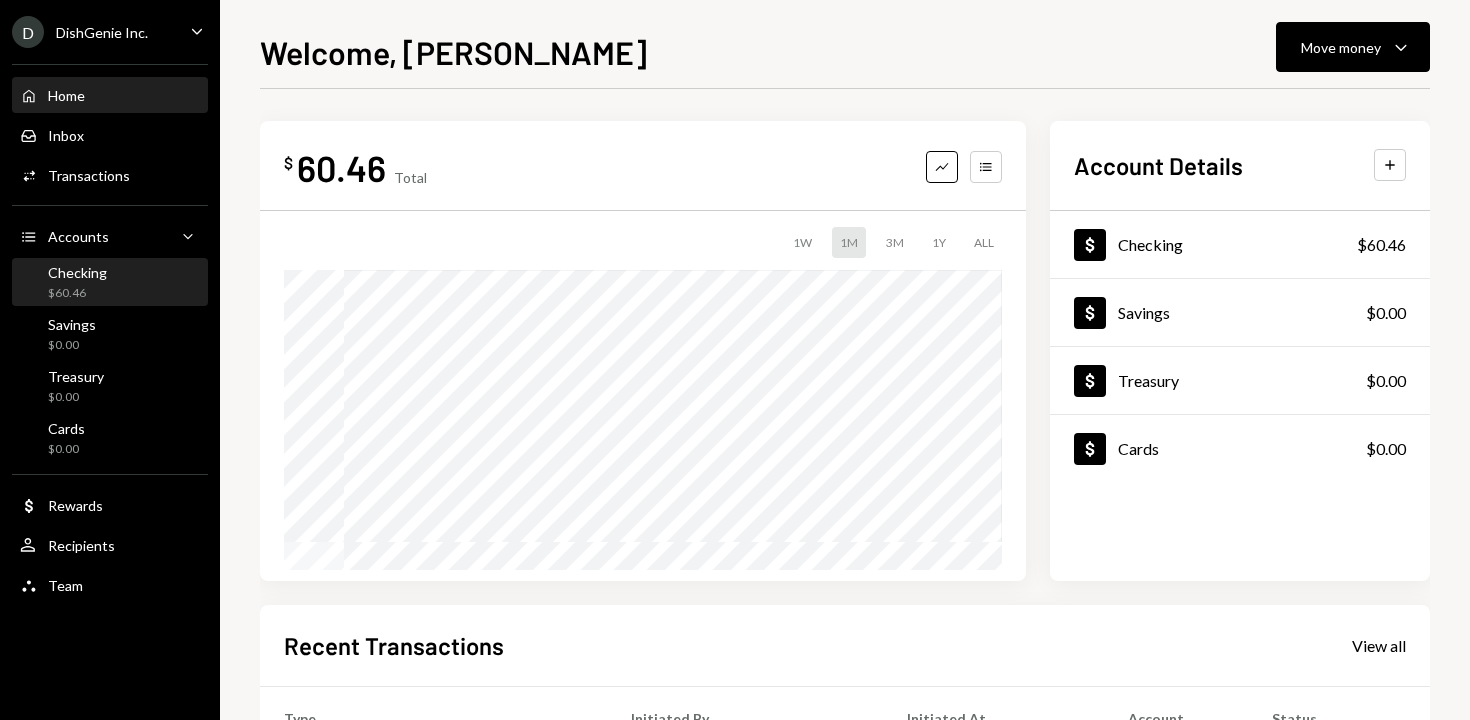 click on "Checking $60.46" at bounding box center [110, 283] 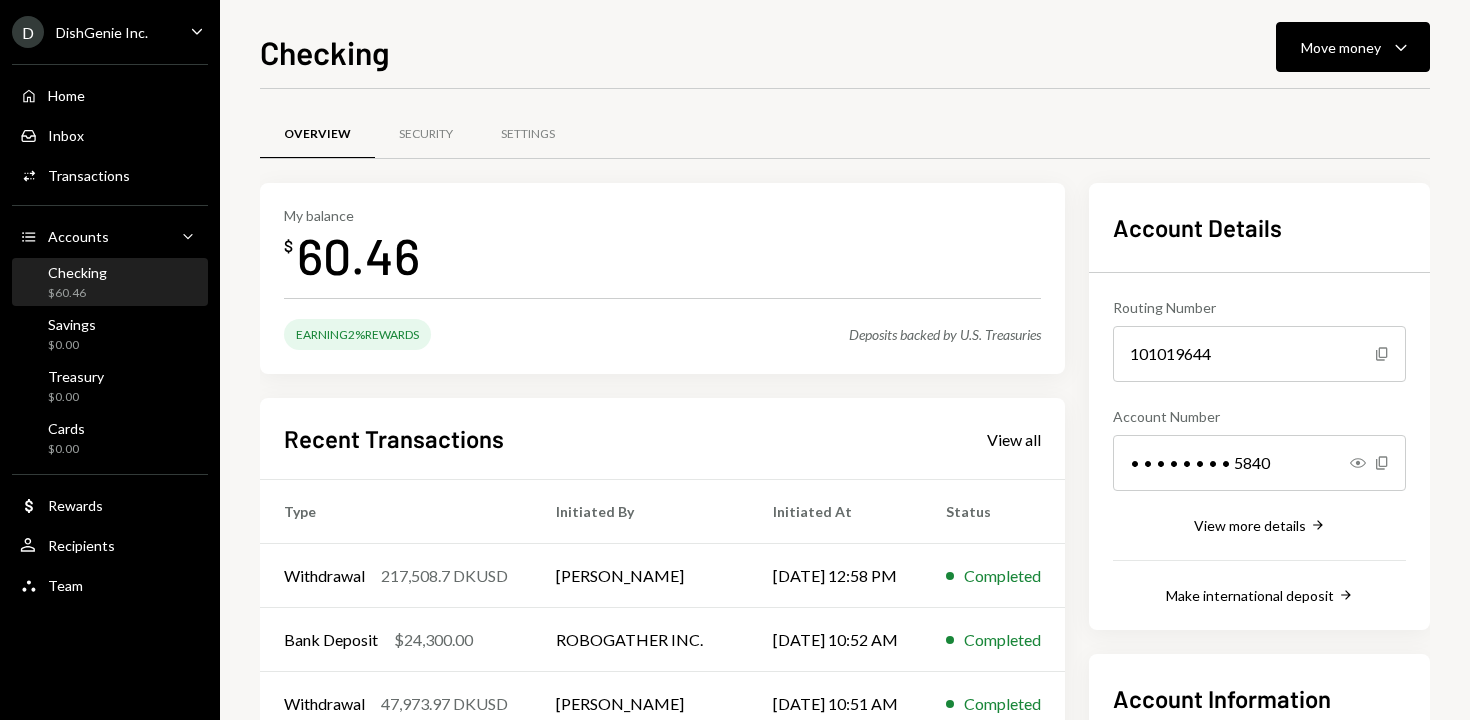 click on "Savings $0.00" at bounding box center [110, 335] 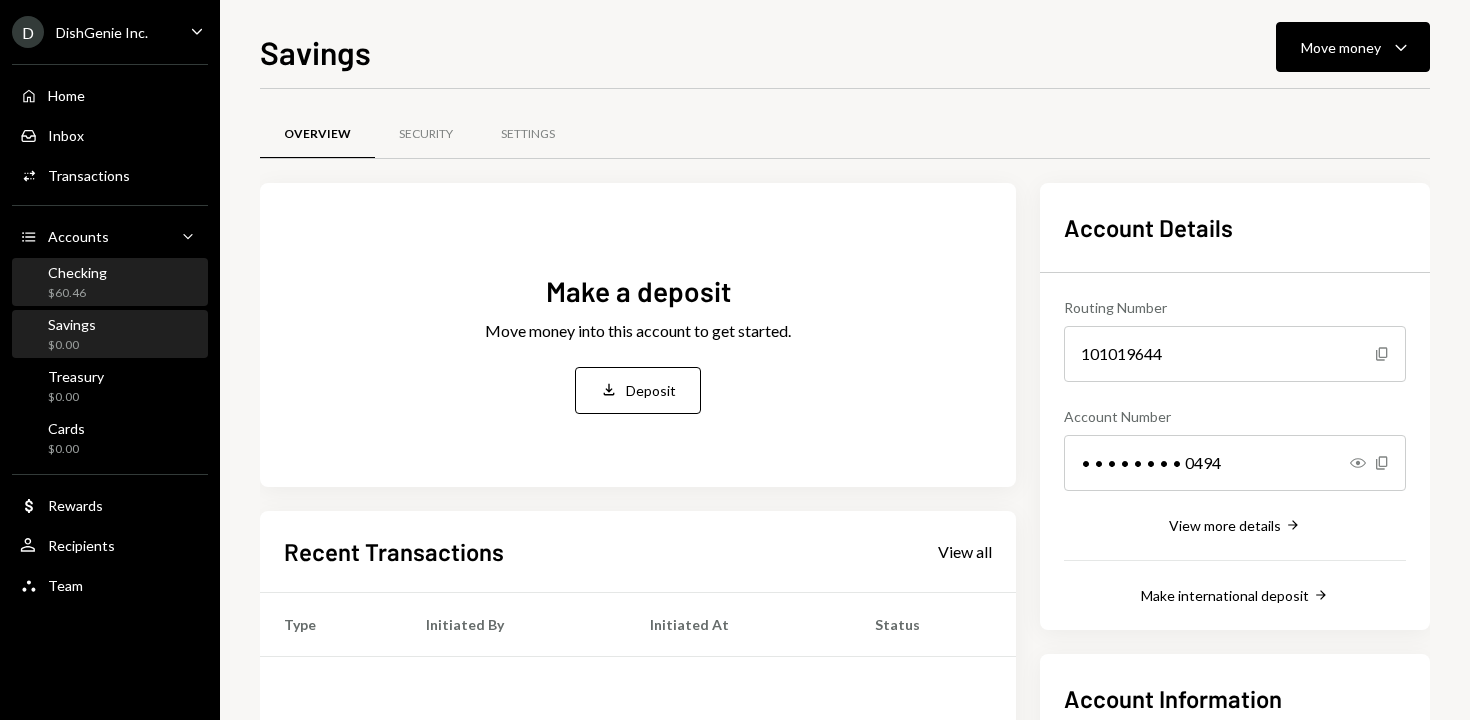 click on "Checking $60.46" at bounding box center [110, 283] 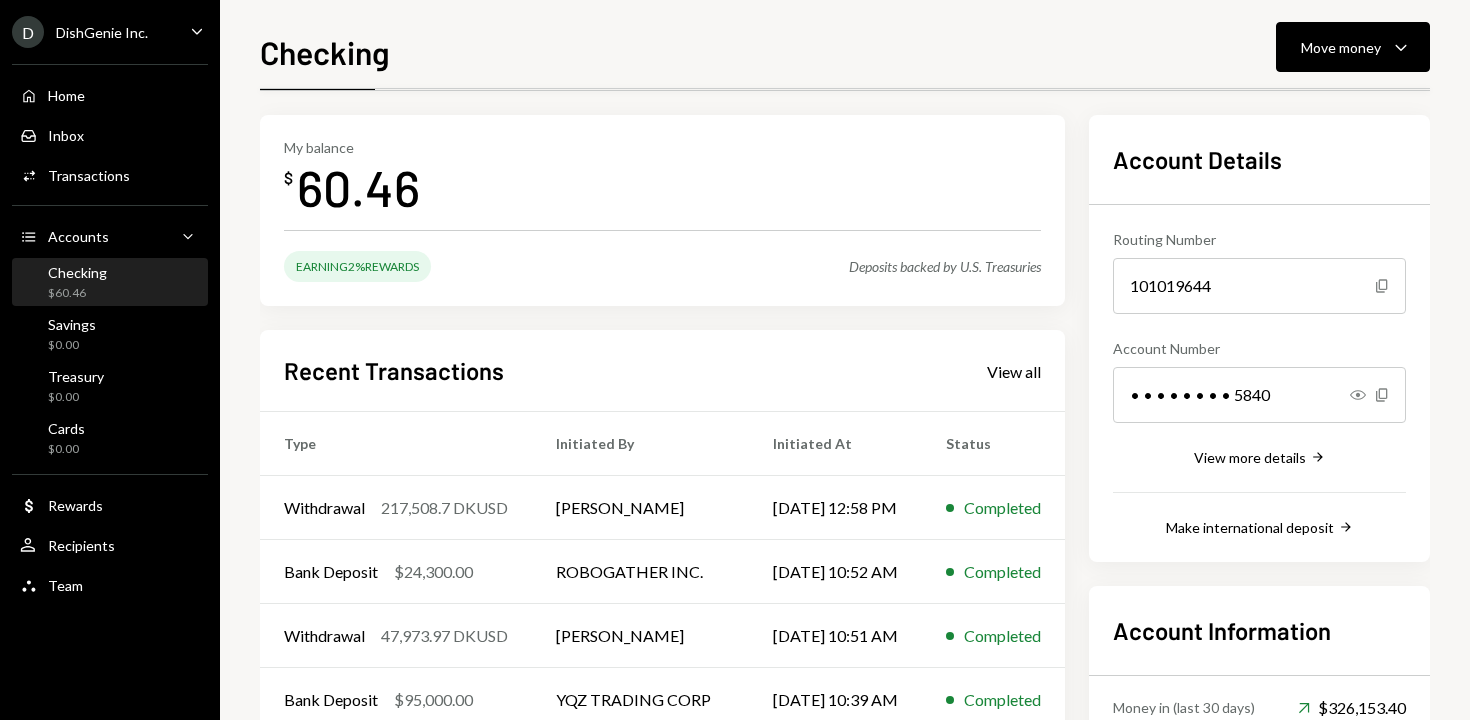 scroll, scrollTop: 263, scrollLeft: 0, axis: vertical 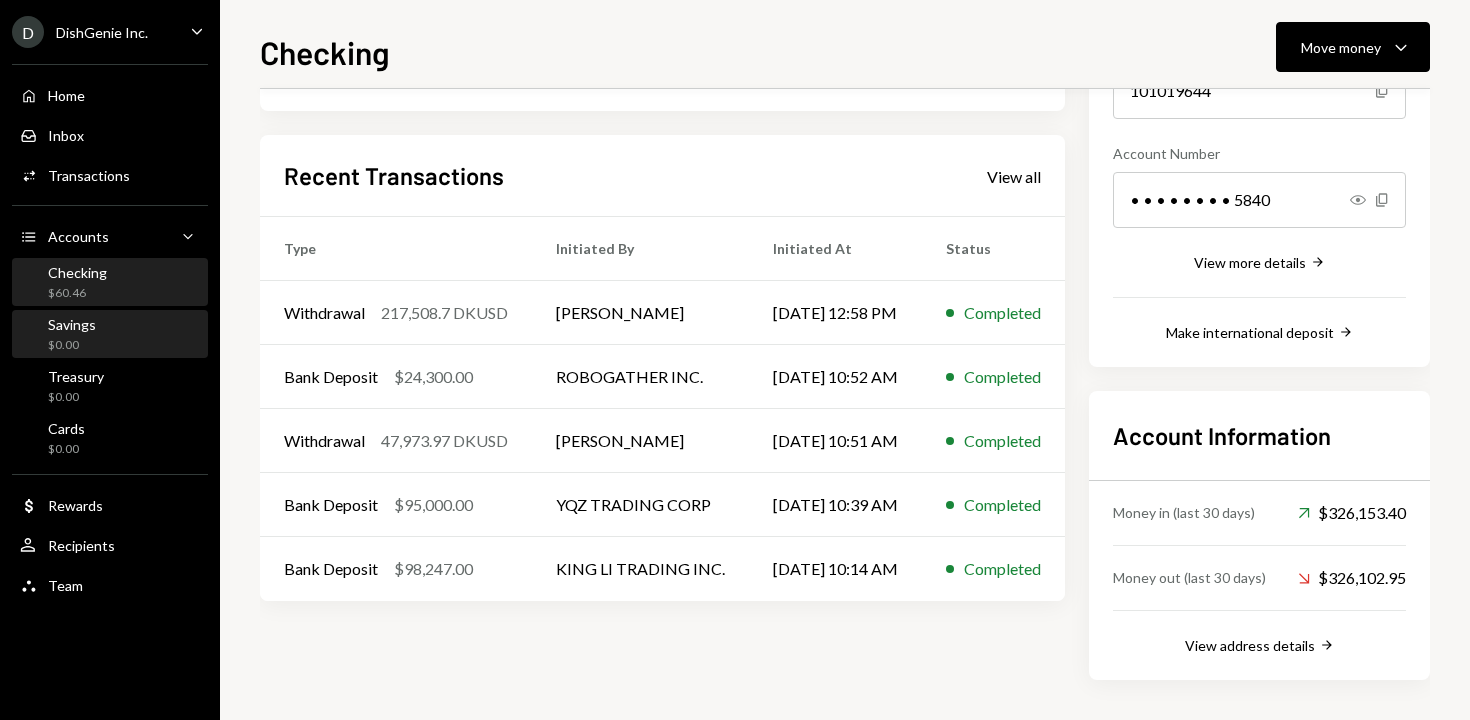 click on "Savings $0.00" at bounding box center (110, 335) 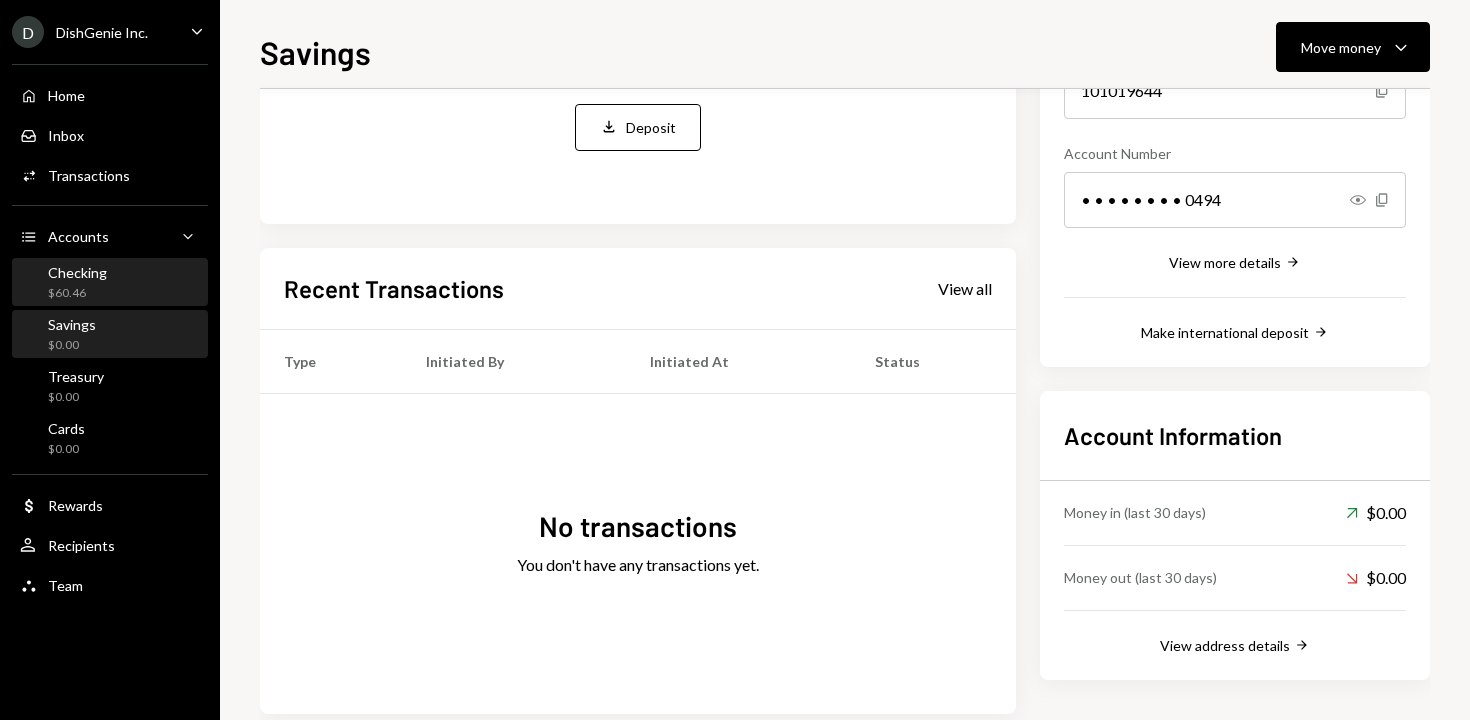 click on "Checking $60.46" at bounding box center (110, 283) 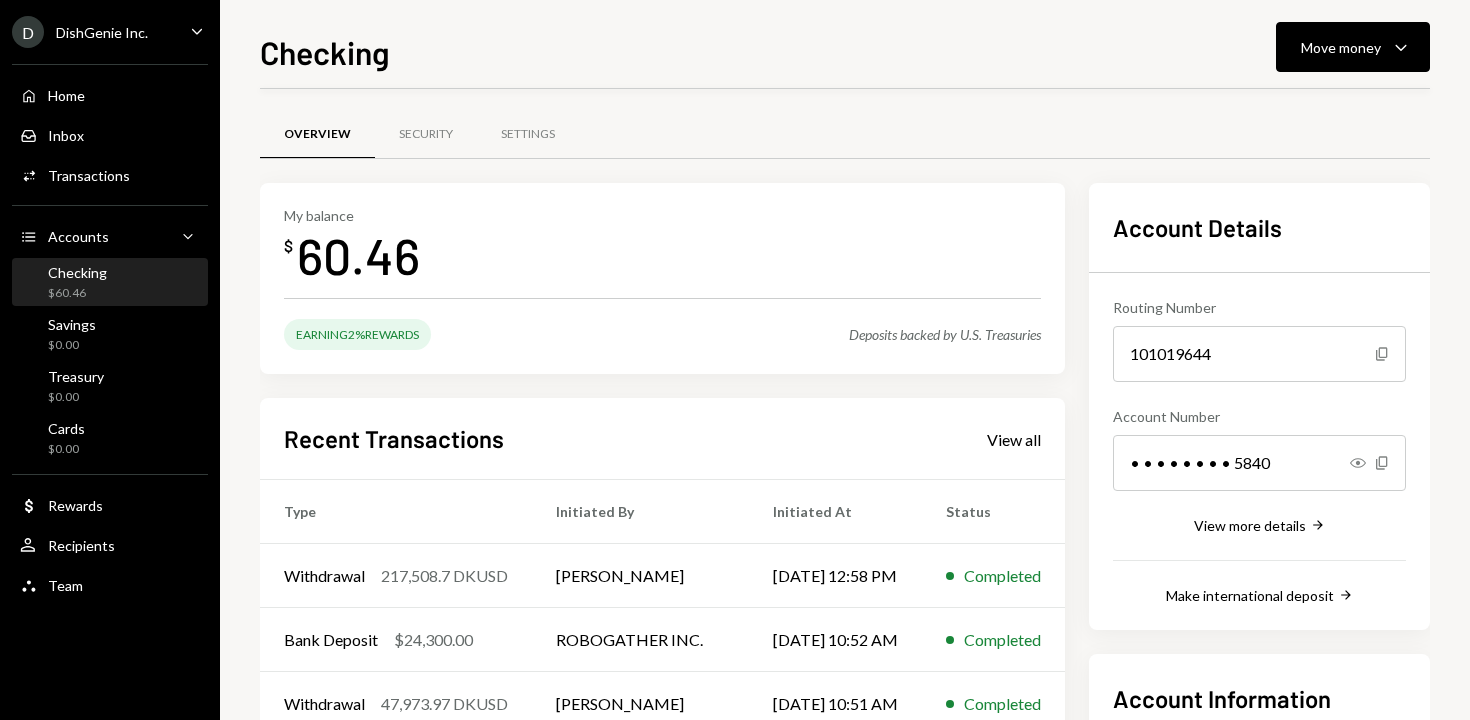 scroll, scrollTop: 0, scrollLeft: 0, axis: both 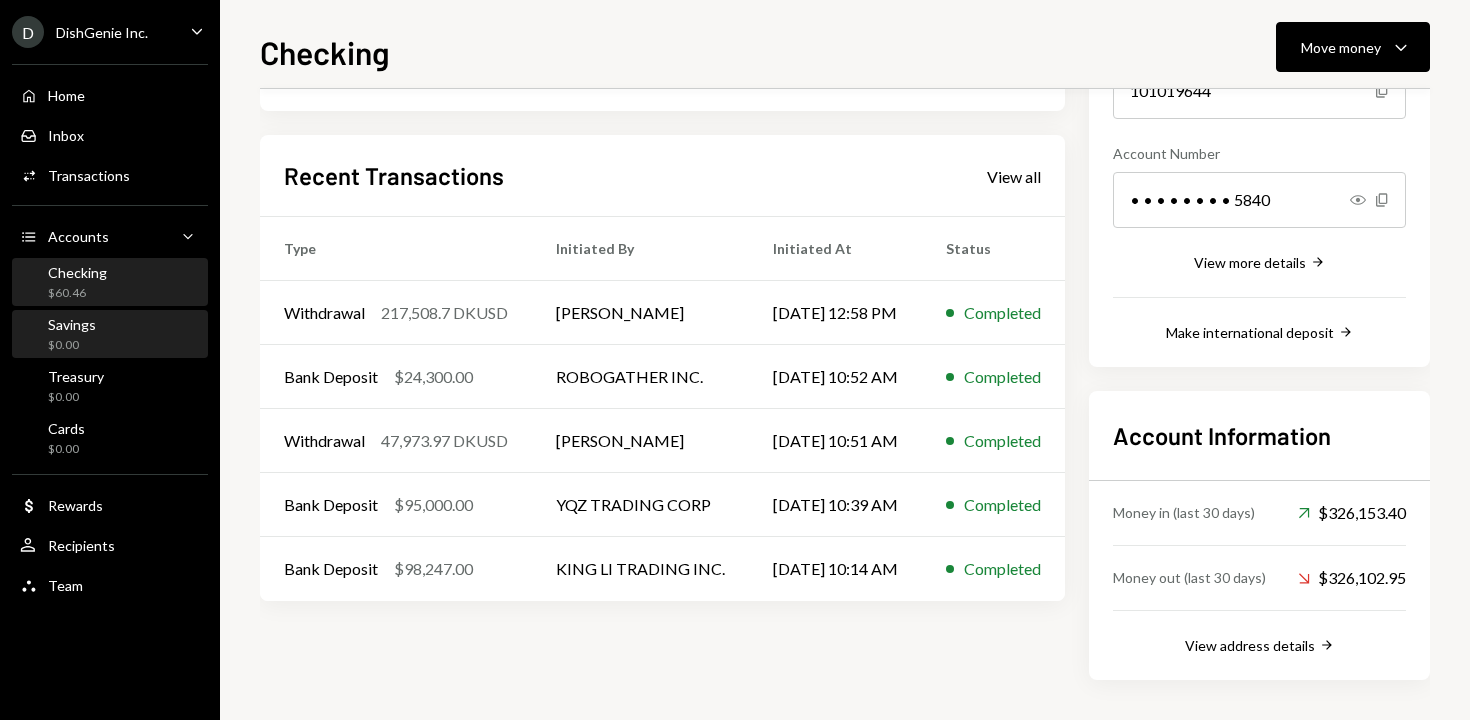 drag, startPoint x: 141, startPoint y: 289, endPoint x: 143, endPoint y: 324, distance: 35.057095 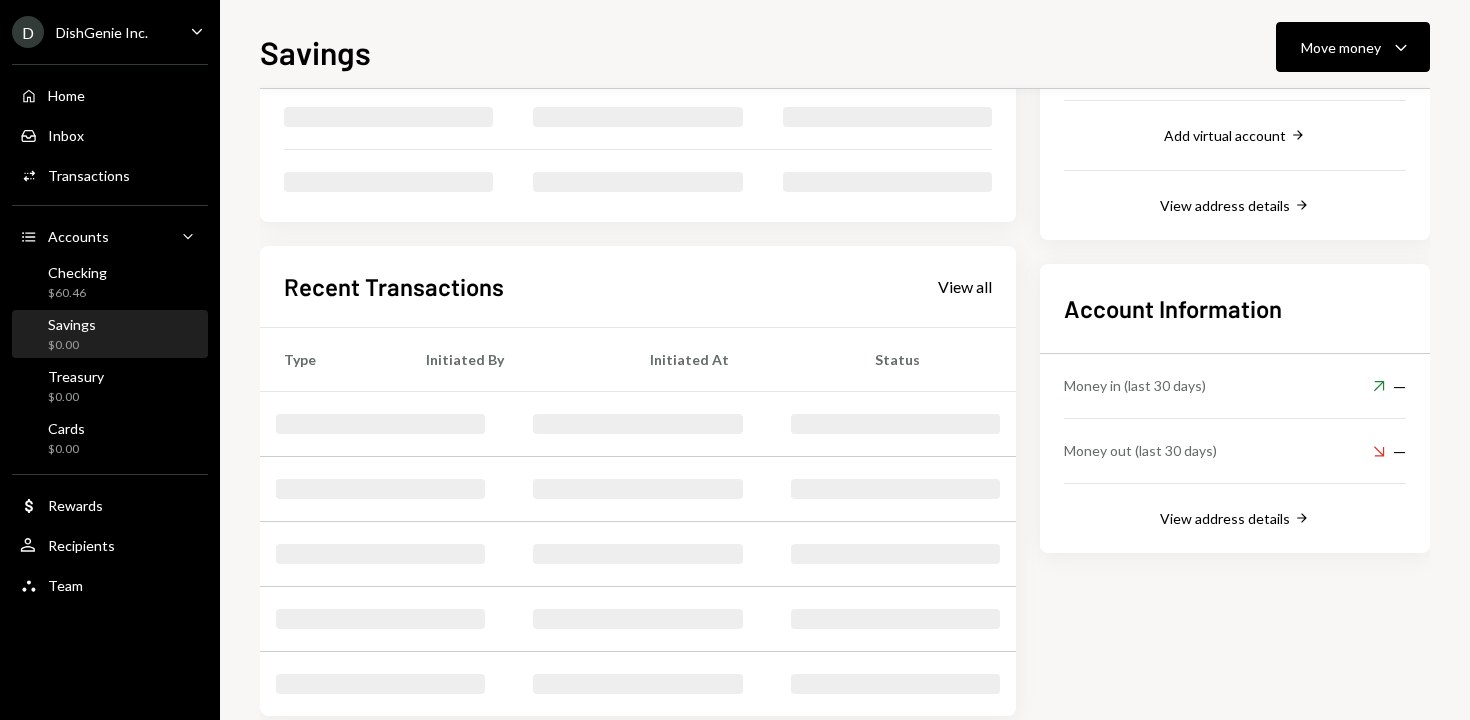 drag, startPoint x: 142, startPoint y: 281, endPoint x: 149, endPoint y: 307, distance: 26.925823 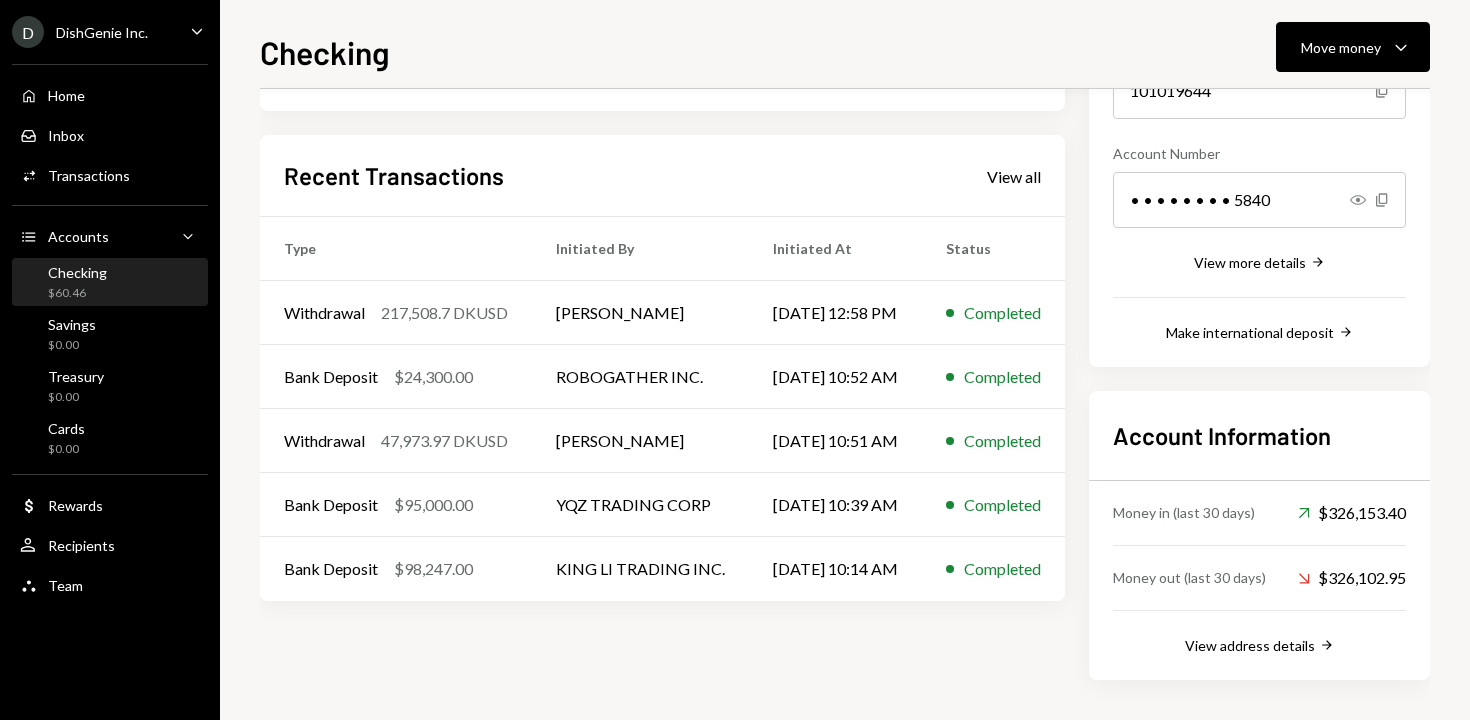 click on "My balance $ 60.46 Earning  2%  Rewards Deposits backed by U.S. Treasuries Recent Transactions View all Type Initiated By Initiated At Status Withdrawal 217,508.7  DKUSD [PERSON_NAME] [DATE] 12:58 PM Completed Bank Deposit $24,300.00 ROBOGATHER INC. [DATE] 10:52 AM Completed Withdrawal 47,973.97  DKUSD [PERSON_NAME] [DATE] 10:51 AM Completed Bank Deposit $95,000.00 YQZ TRADING CORP [DATE] 10:39 AM Completed Bank Deposit $98,247.00 KING LI TRADING INC. [DATE] 10:14 AM Completed" at bounding box center [662, 300] 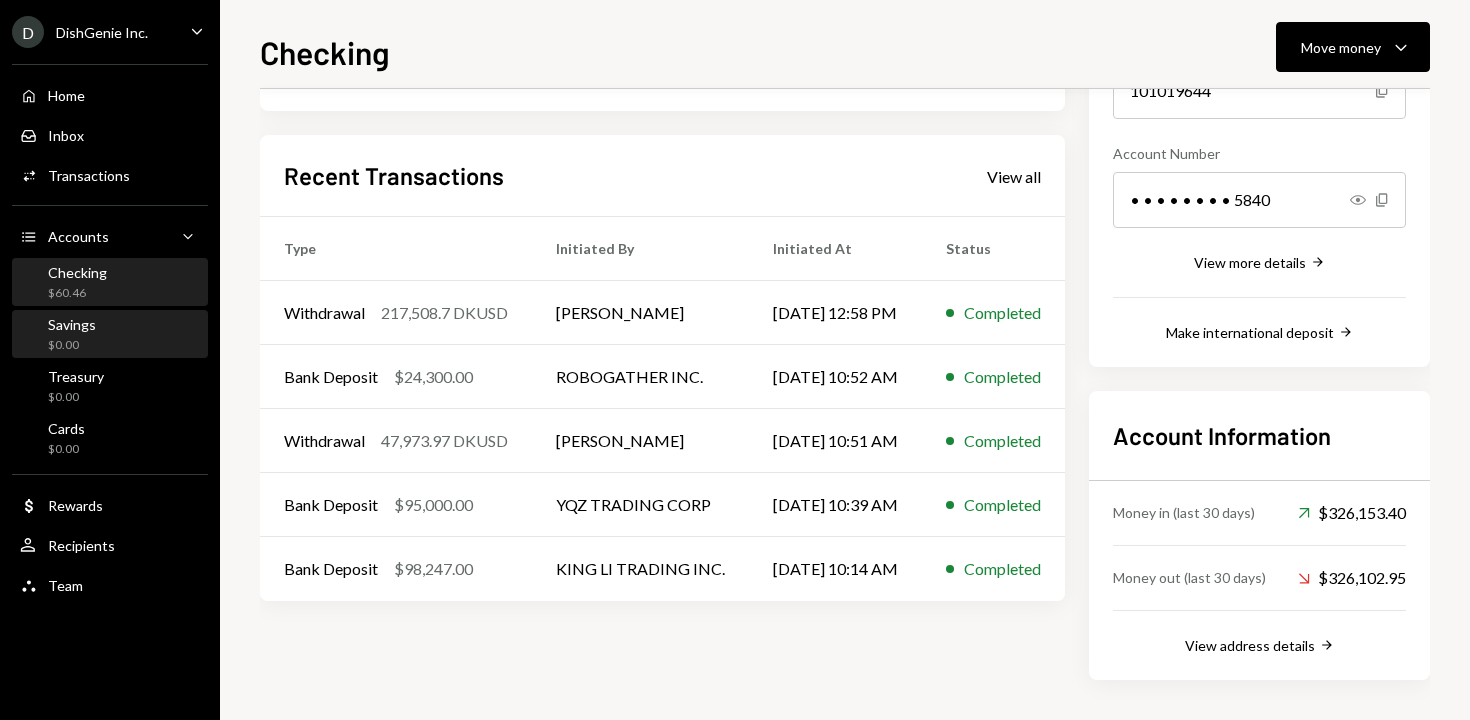 click on "Savings $0.00" at bounding box center [110, 335] 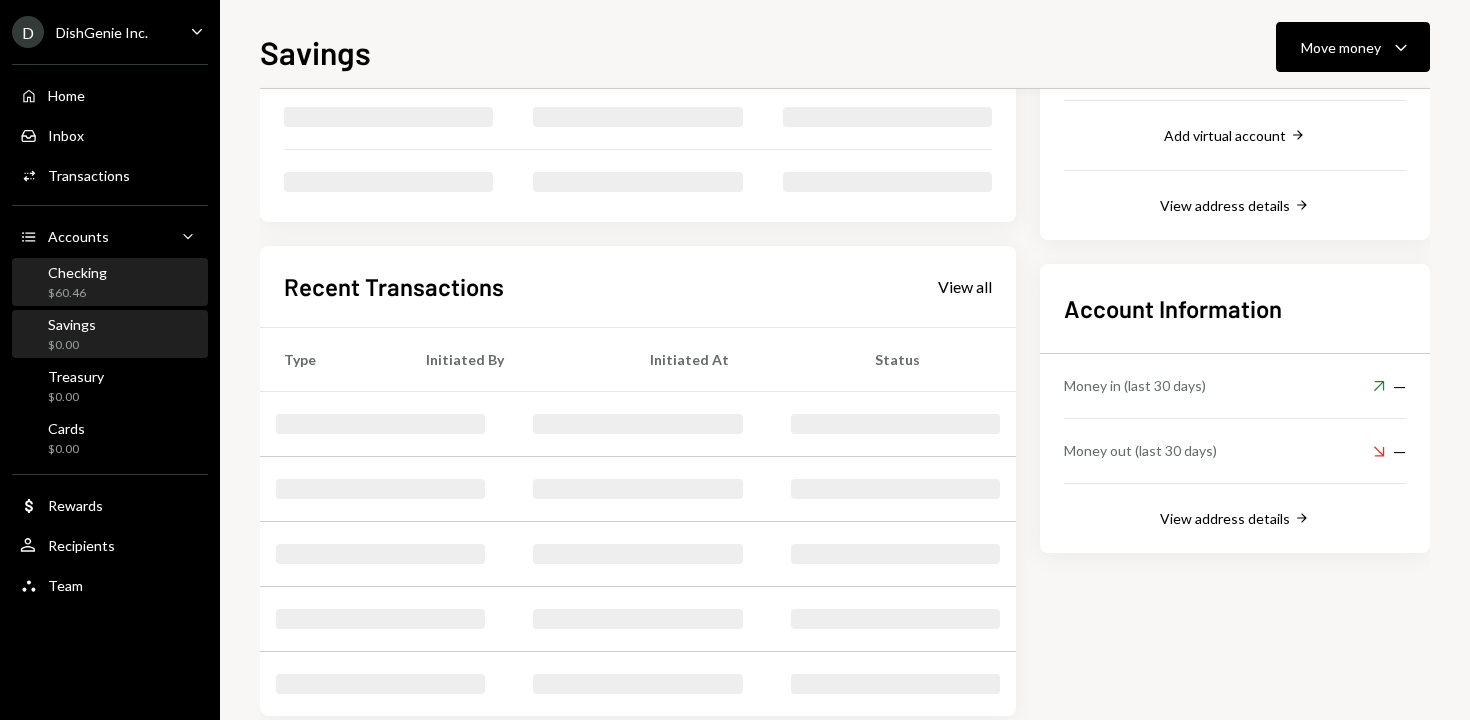 click on "Checking $60.46" at bounding box center [110, 283] 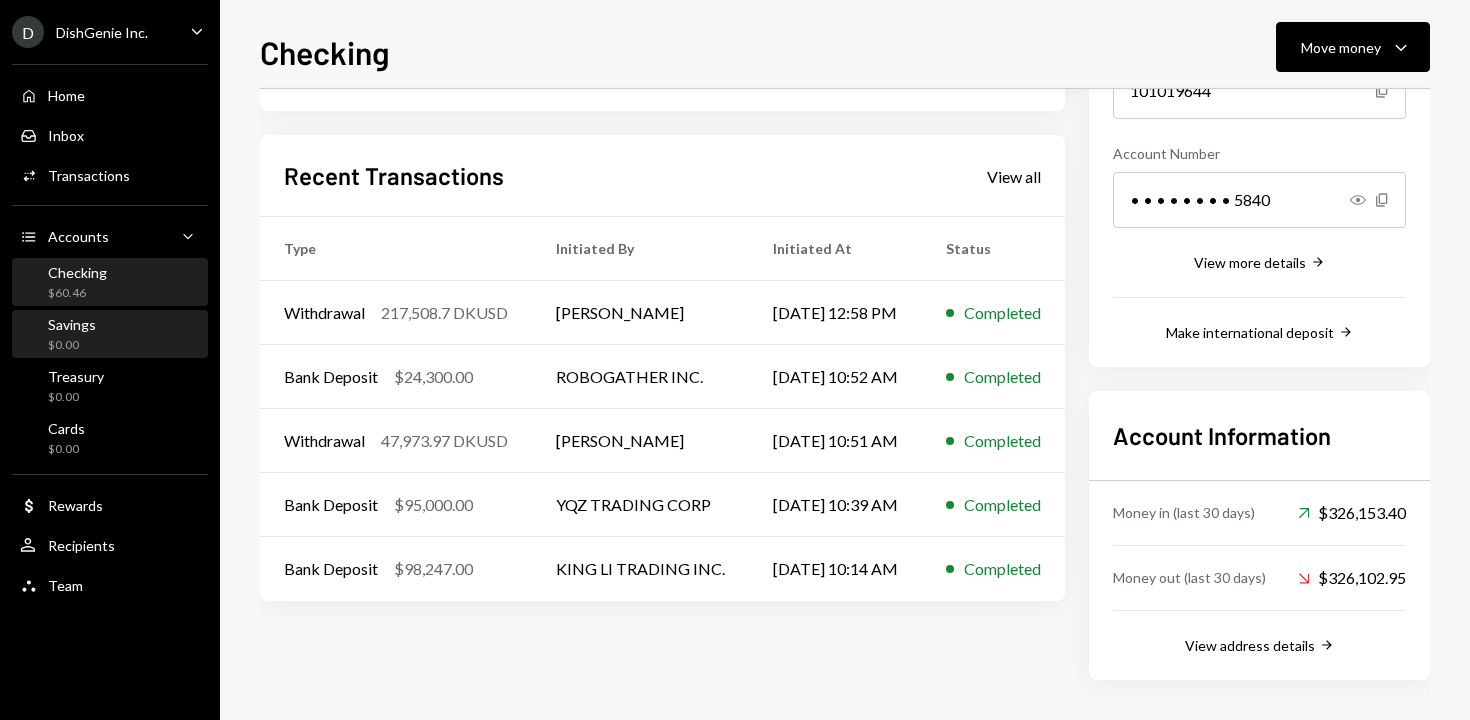 click on "Savings $0.00" at bounding box center [110, 335] 